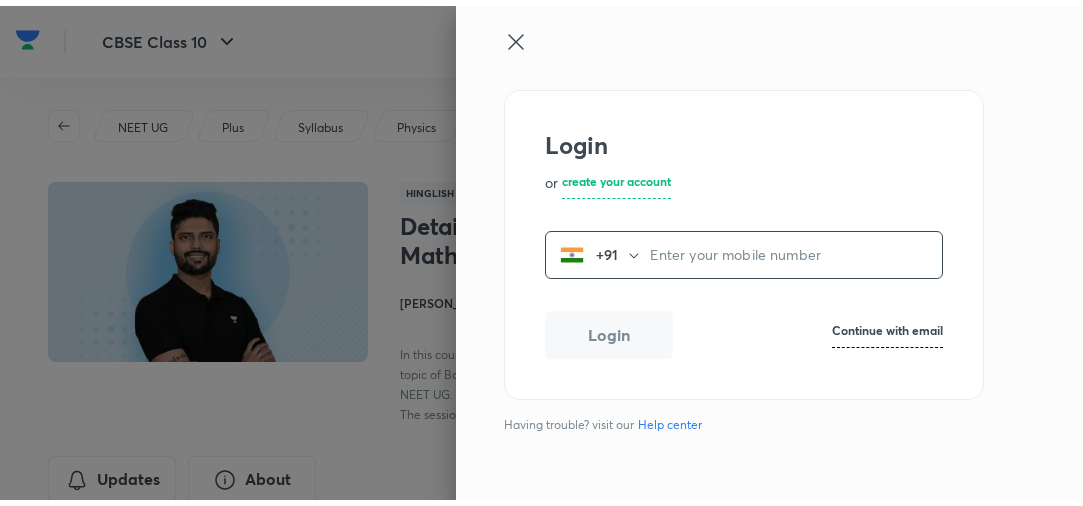 scroll, scrollTop: 0, scrollLeft: 0, axis: both 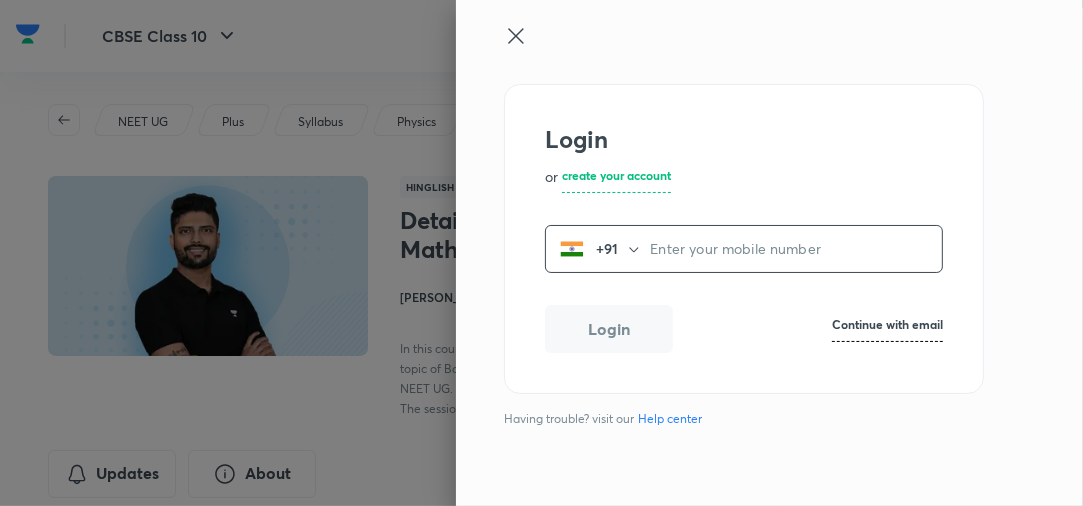 click 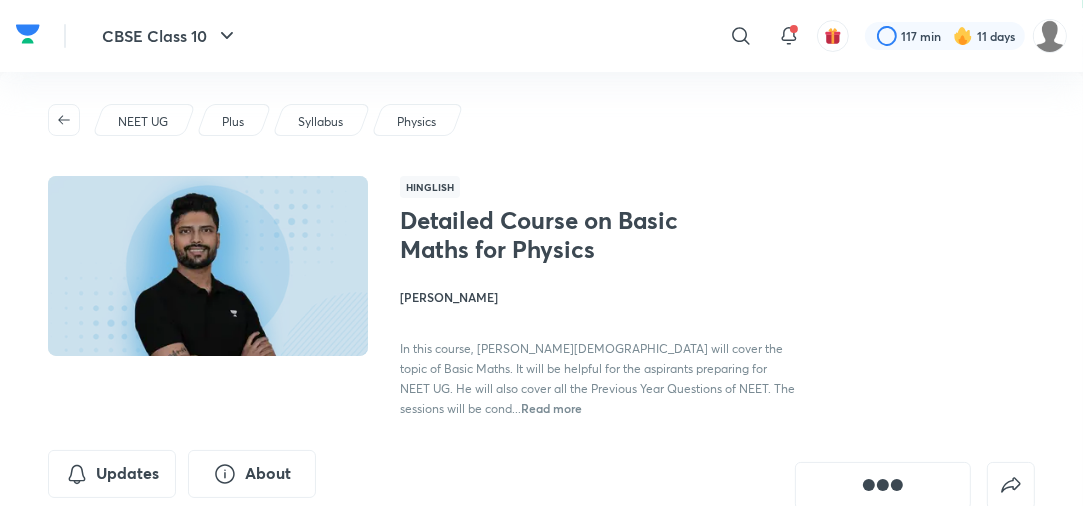 scroll, scrollTop: 540, scrollLeft: 0, axis: vertical 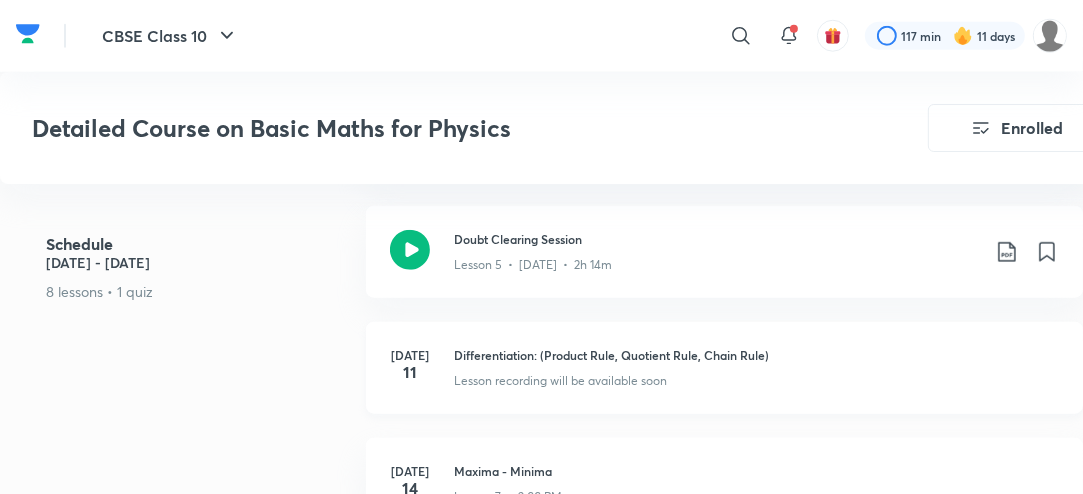 click on "Jul 11 Differentiation: (Product Rule, Quotient Rule, Chain Rule) Lesson recording will be available soon" at bounding box center [724, 368] 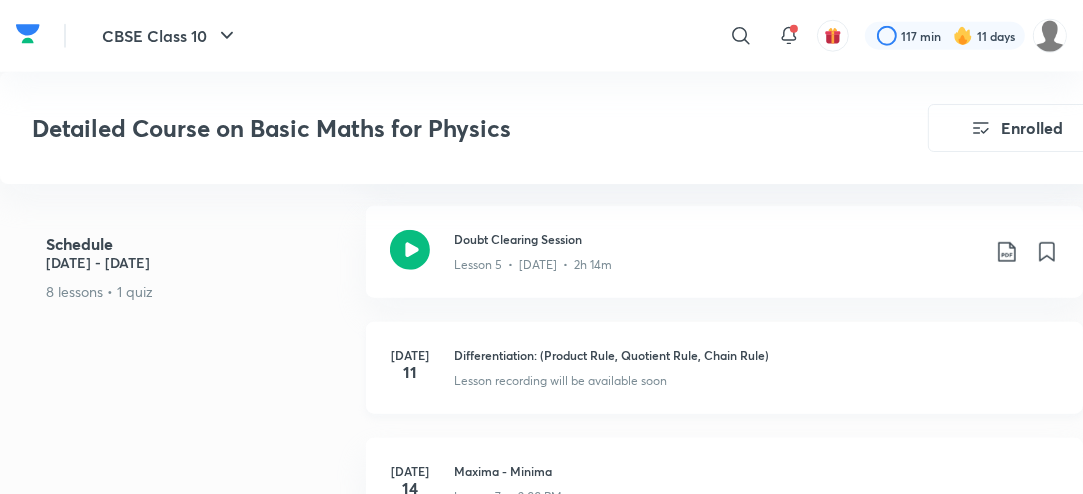 click on "Lesson recording will be available soon" at bounding box center [560, 381] 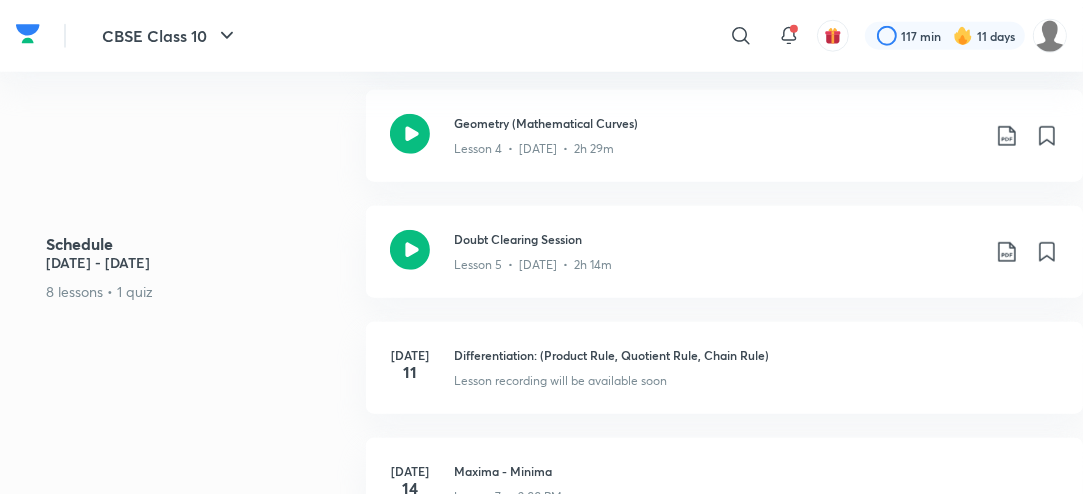 scroll, scrollTop: 0, scrollLeft: 0, axis: both 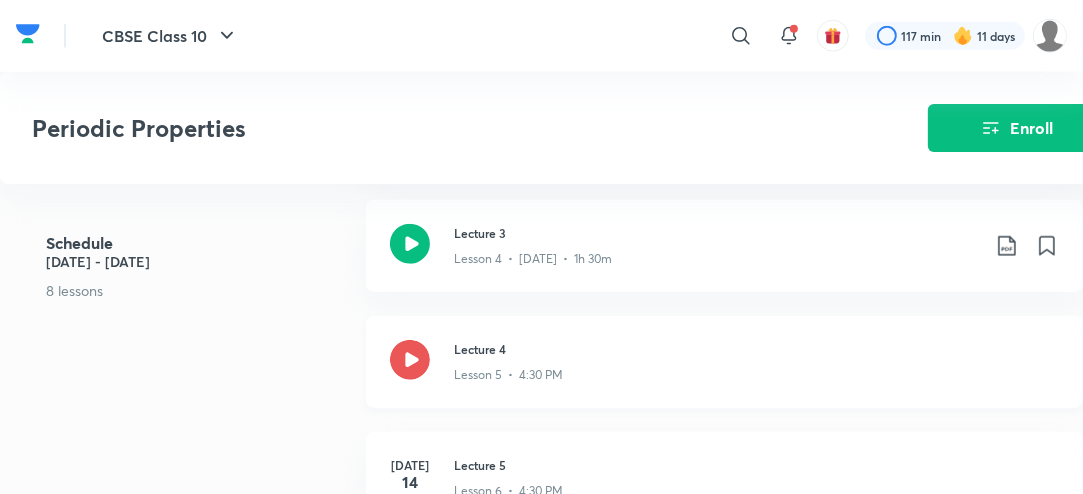 click 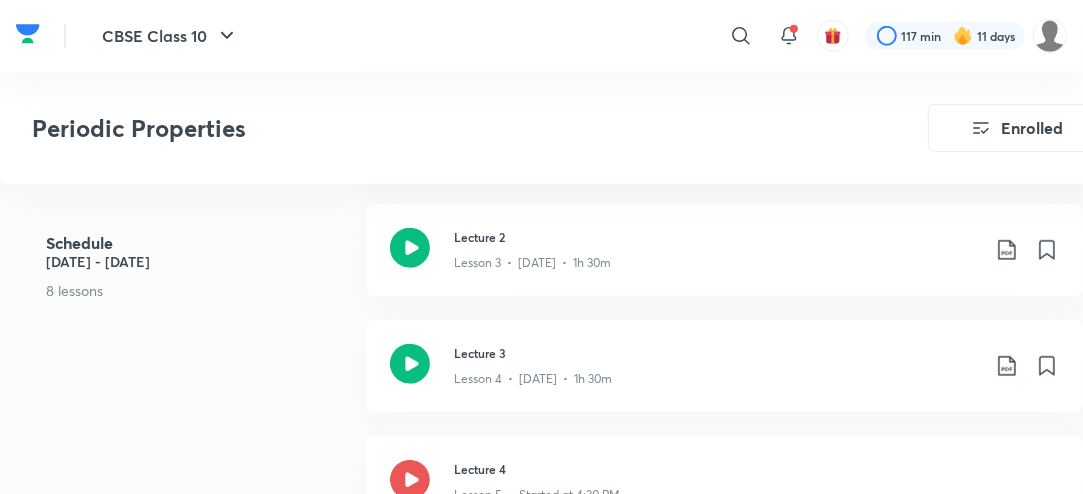 scroll, scrollTop: 1227, scrollLeft: 0, axis: vertical 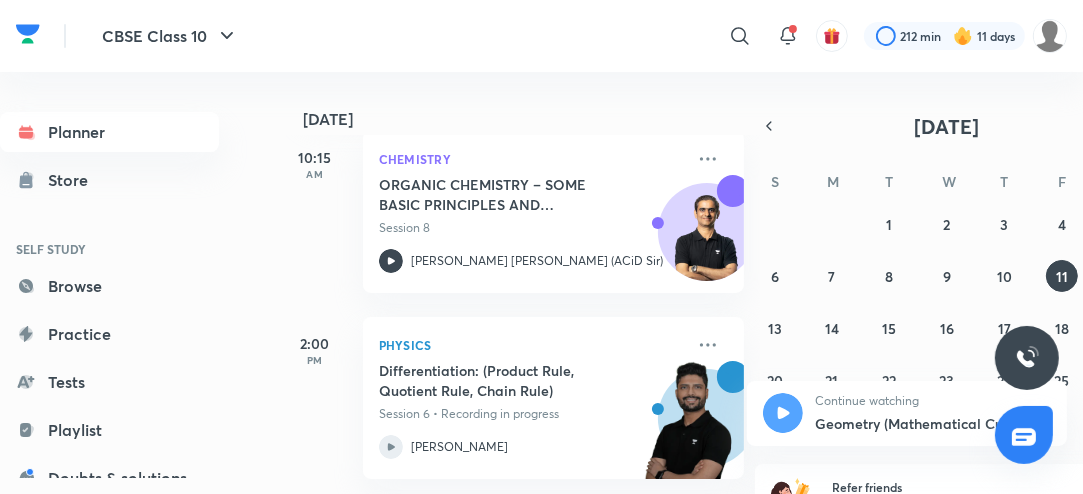 click 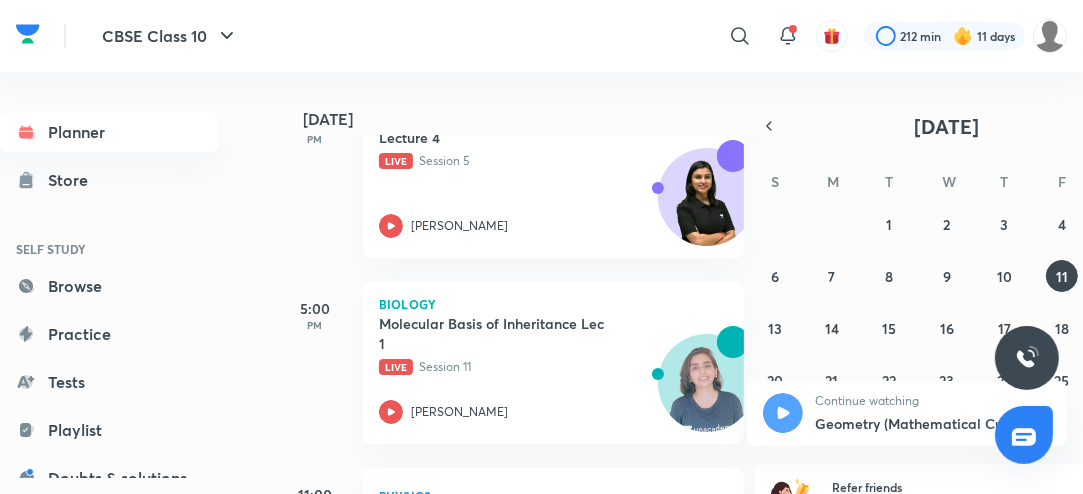 scroll, scrollTop: 864, scrollLeft: 0, axis: vertical 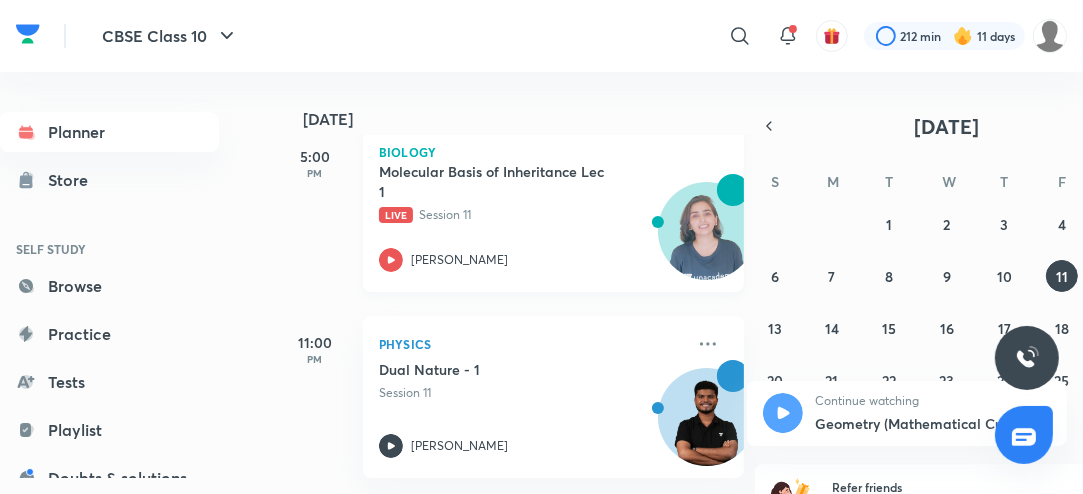 click 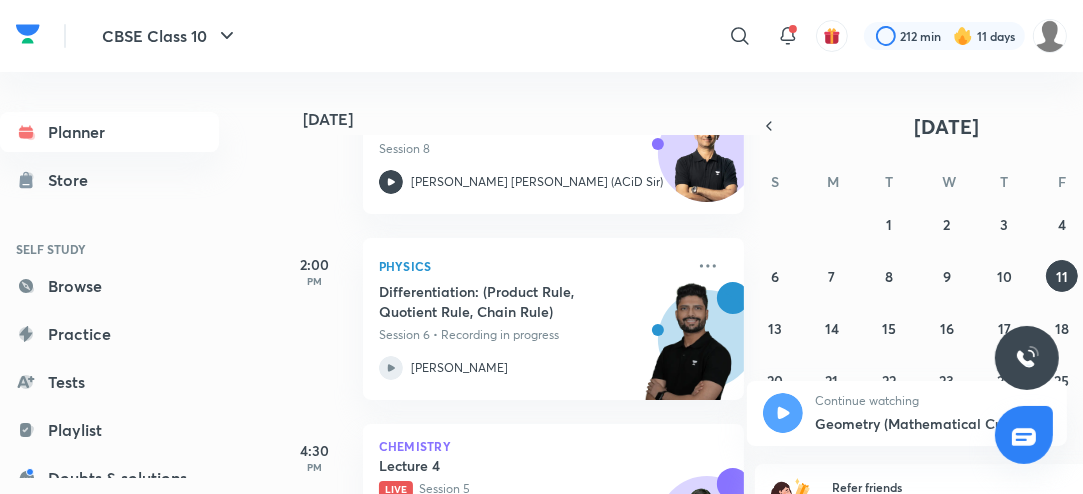 scroll, scrollTop: 403, scrollLeft: 0, axis: vertical 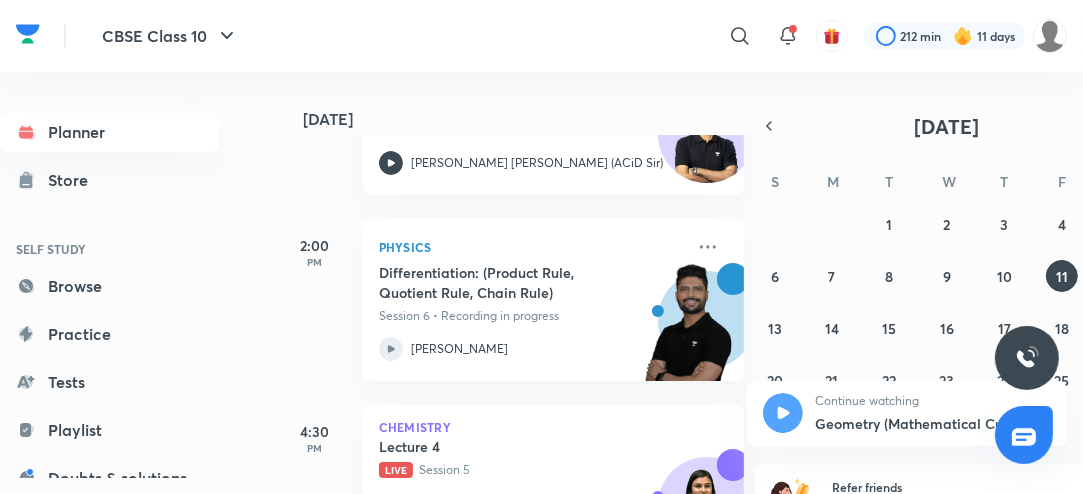 click 